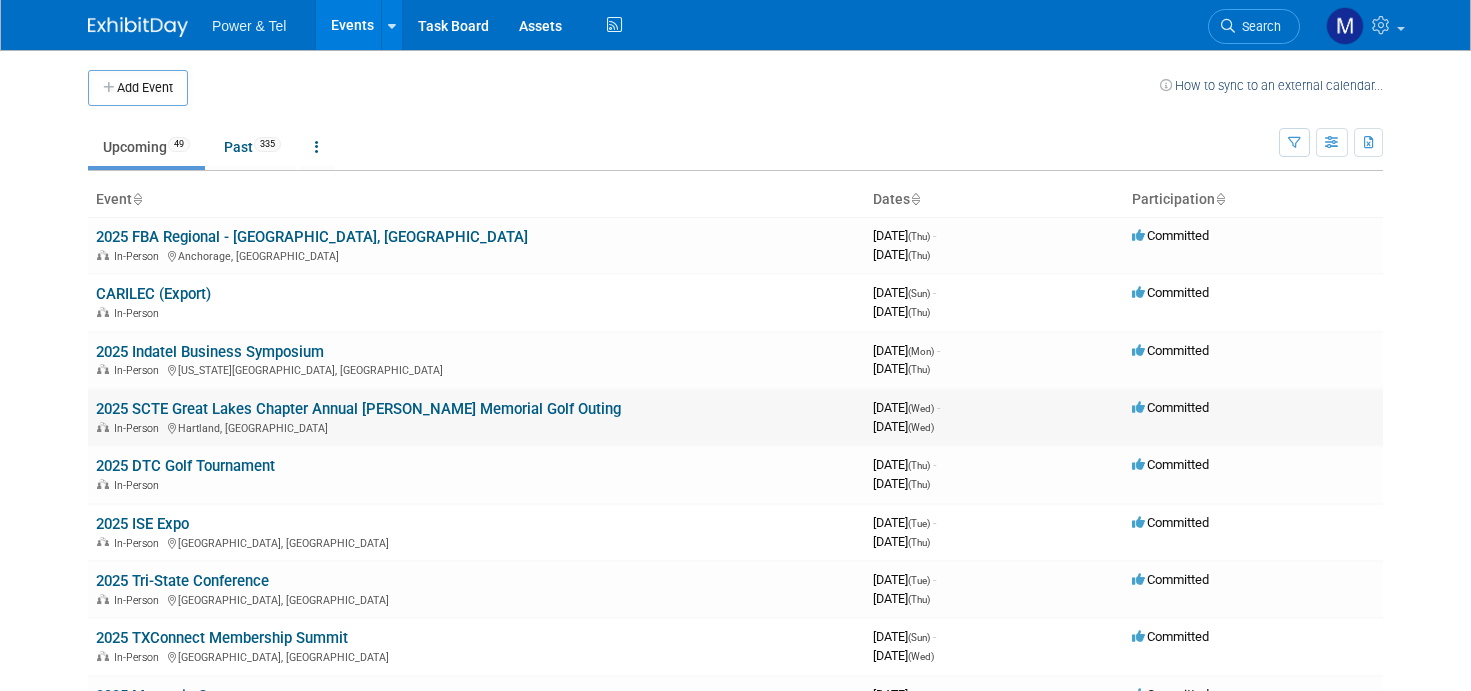 scroll, scrollTop: 0, scrollLeft: 0, axis: both 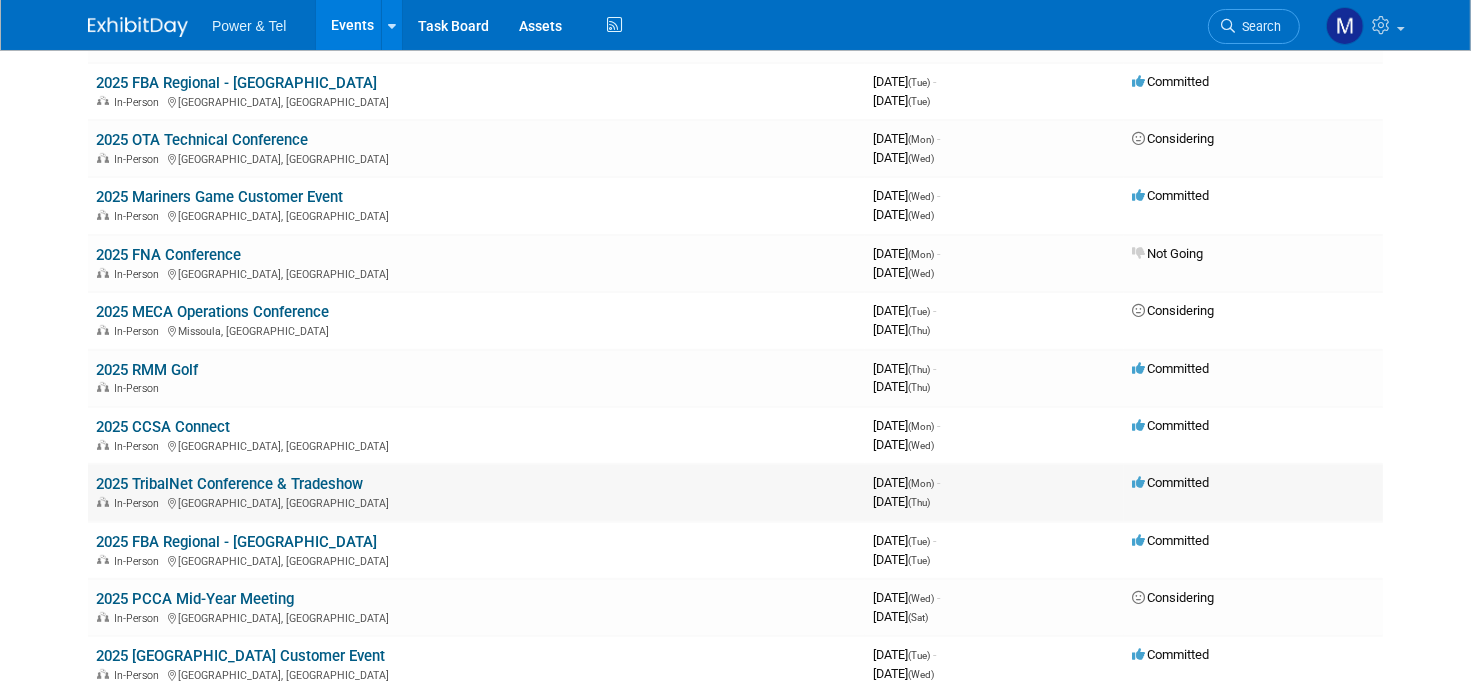 click on "2025 TribalNet Conference & Tradeshow" at bounding box center [229, 484] 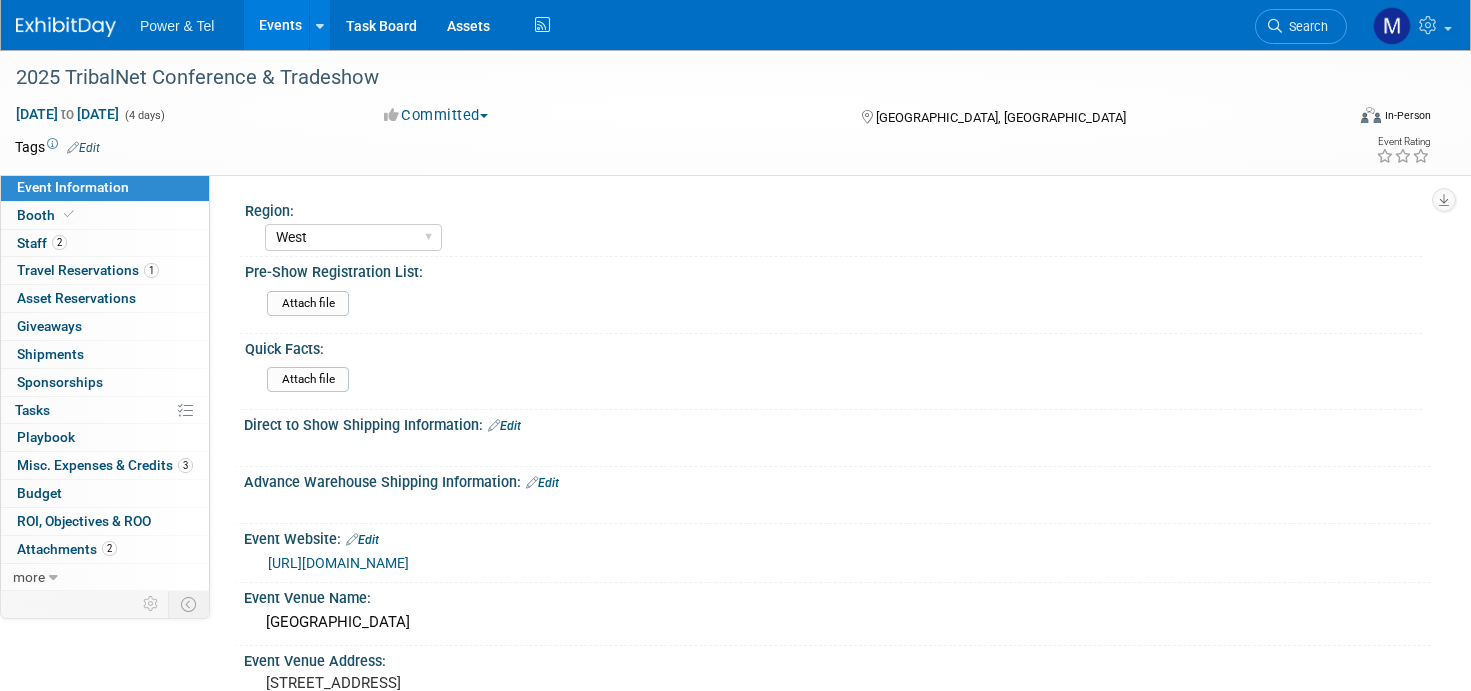 select on "West" 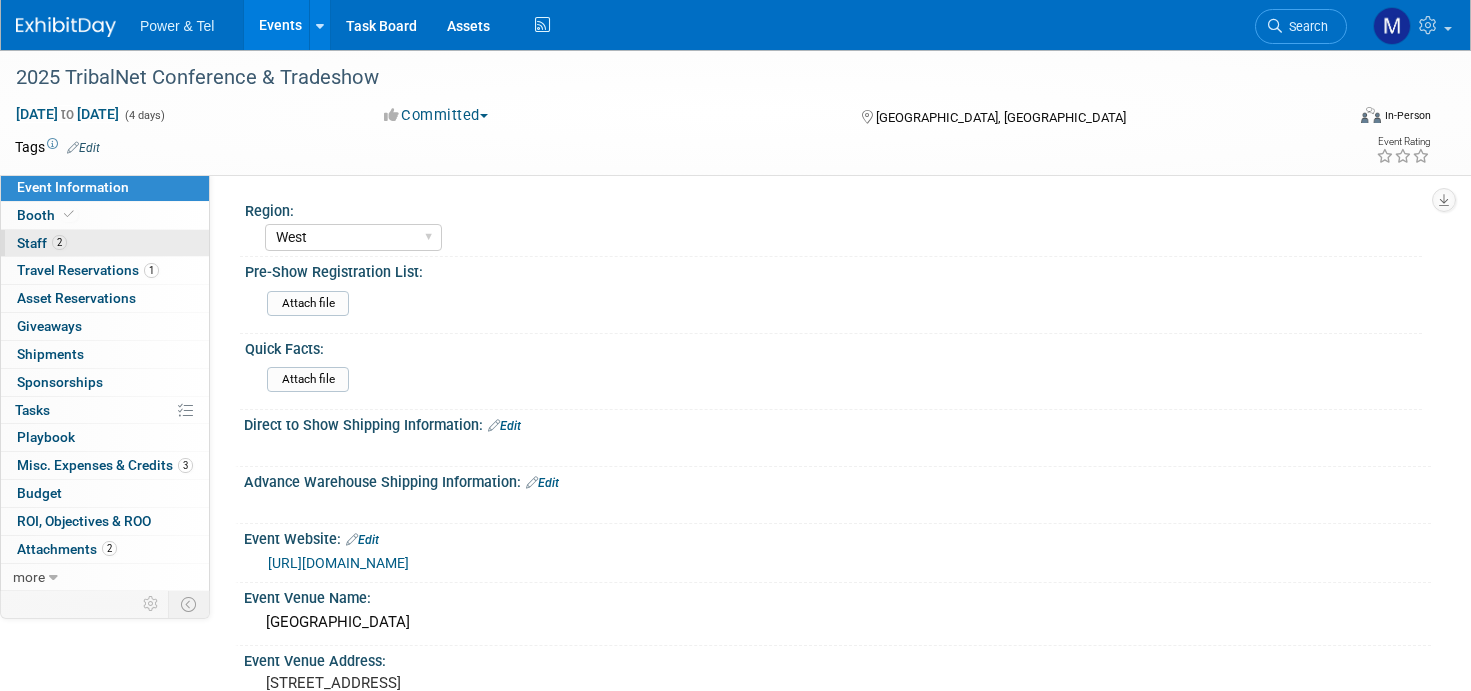 scroll, scrollTop: 0, scrollLeft: 0, axis: both 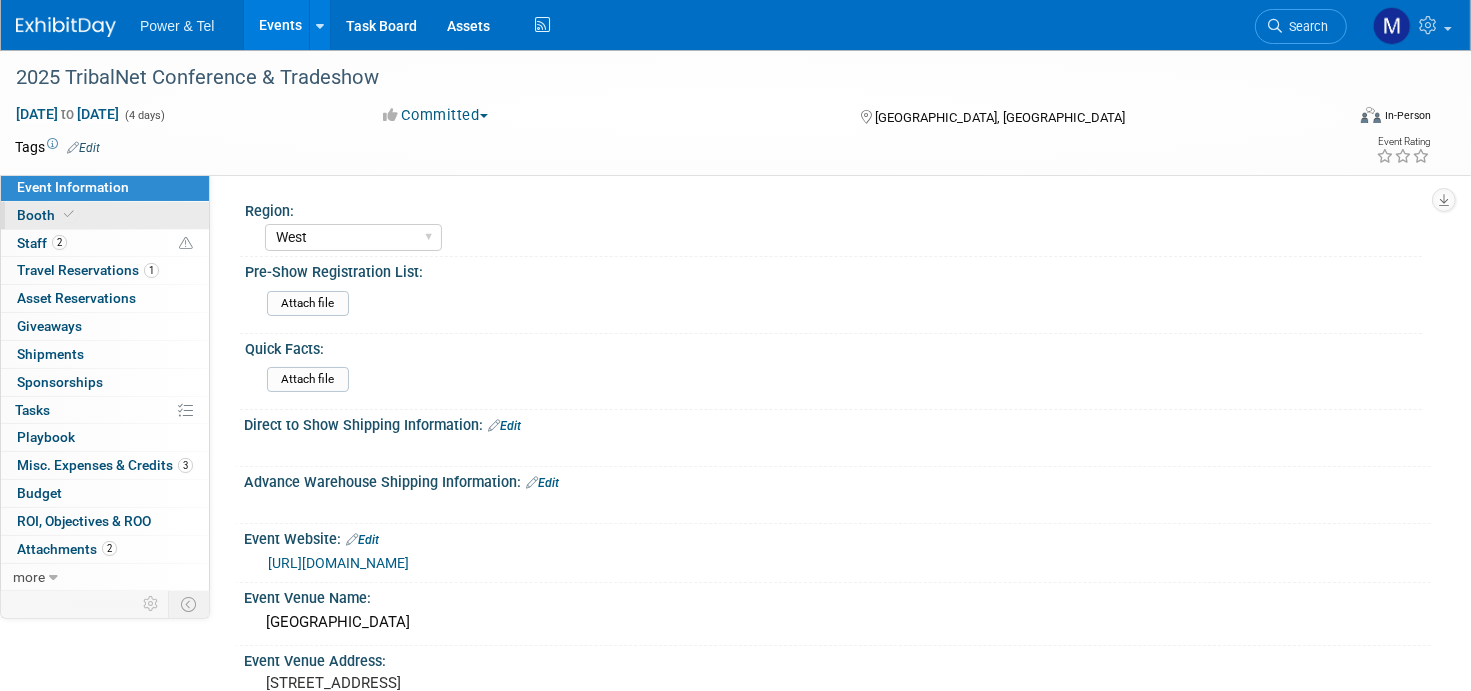 click on "Booth" at bounding box center (47, 215) 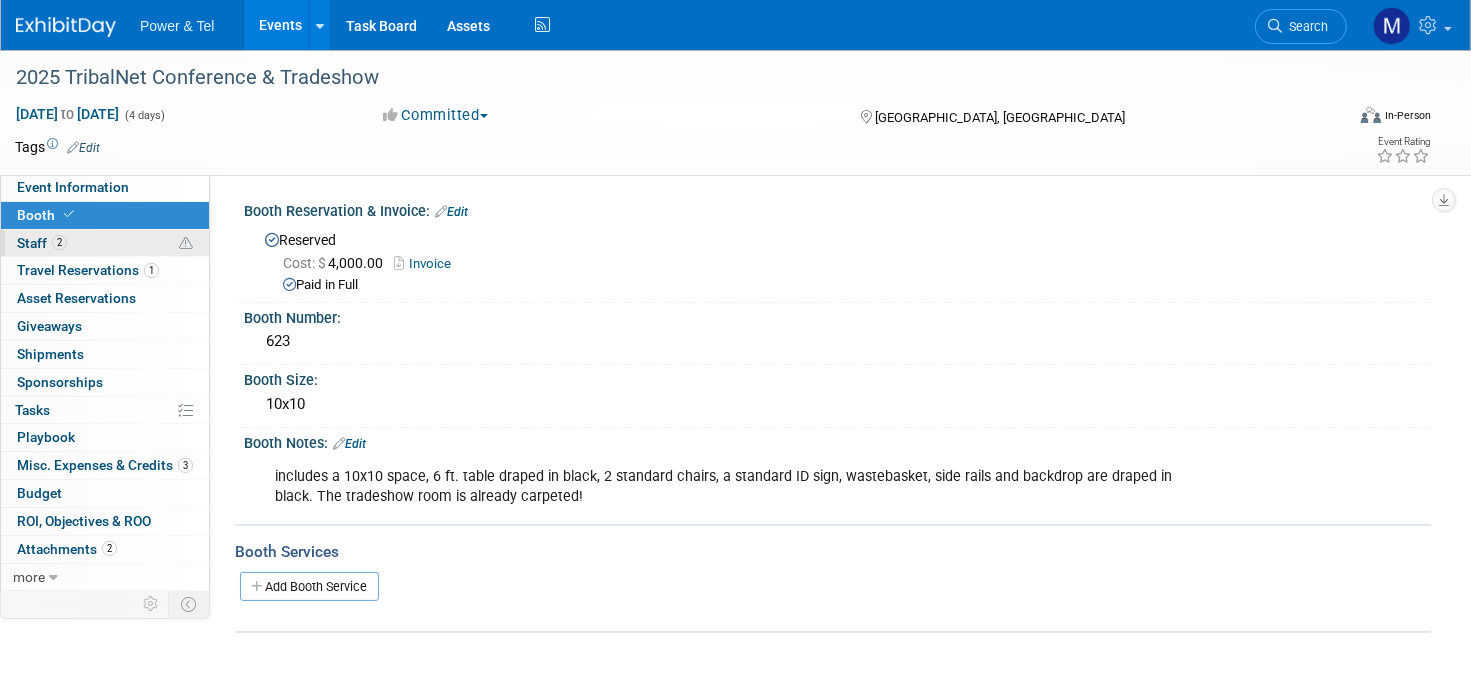 click on "2
Staff 2" at bounding box center [105, 243] 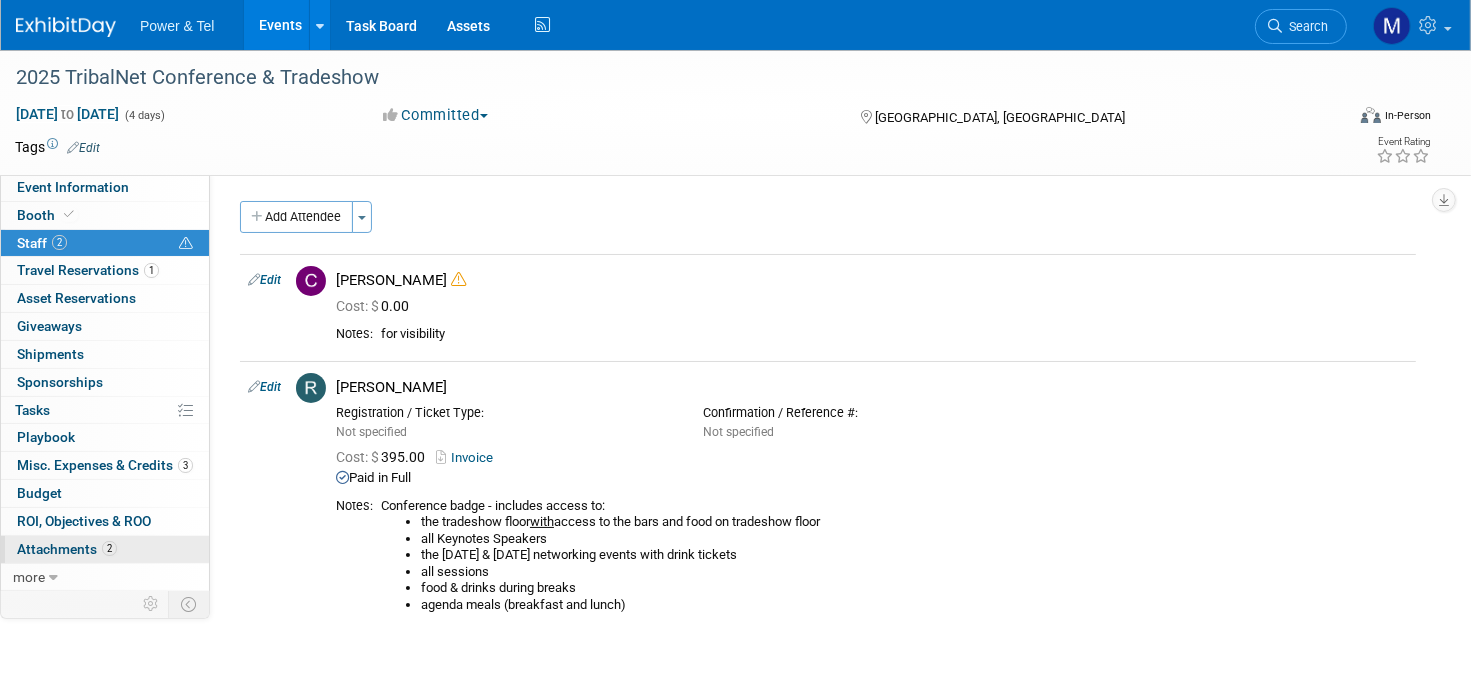 click on "Attachments 2" at bounding box center (67, 549) 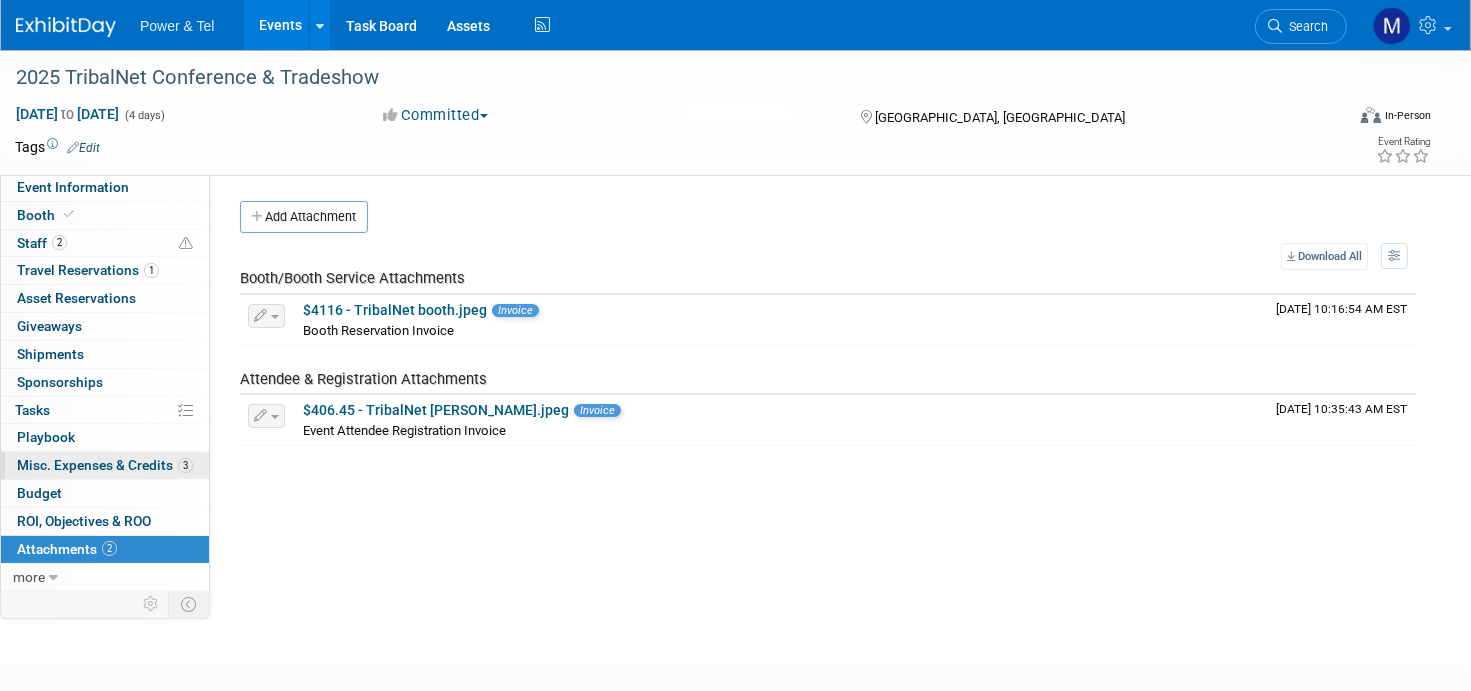 click on "Misc. Expenses & Credits 3" at bounding box center (105, 465) 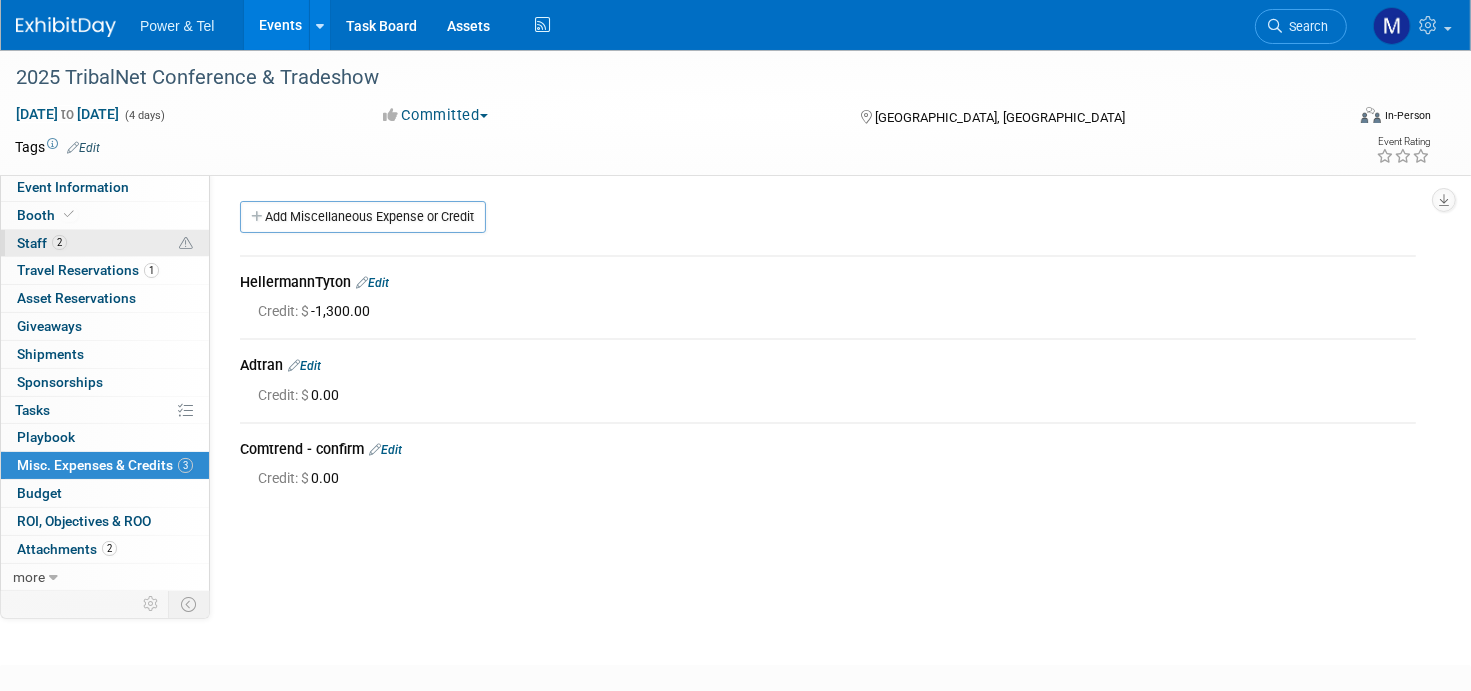 click on "2
Staff 2" at bounding box center [105, 243] 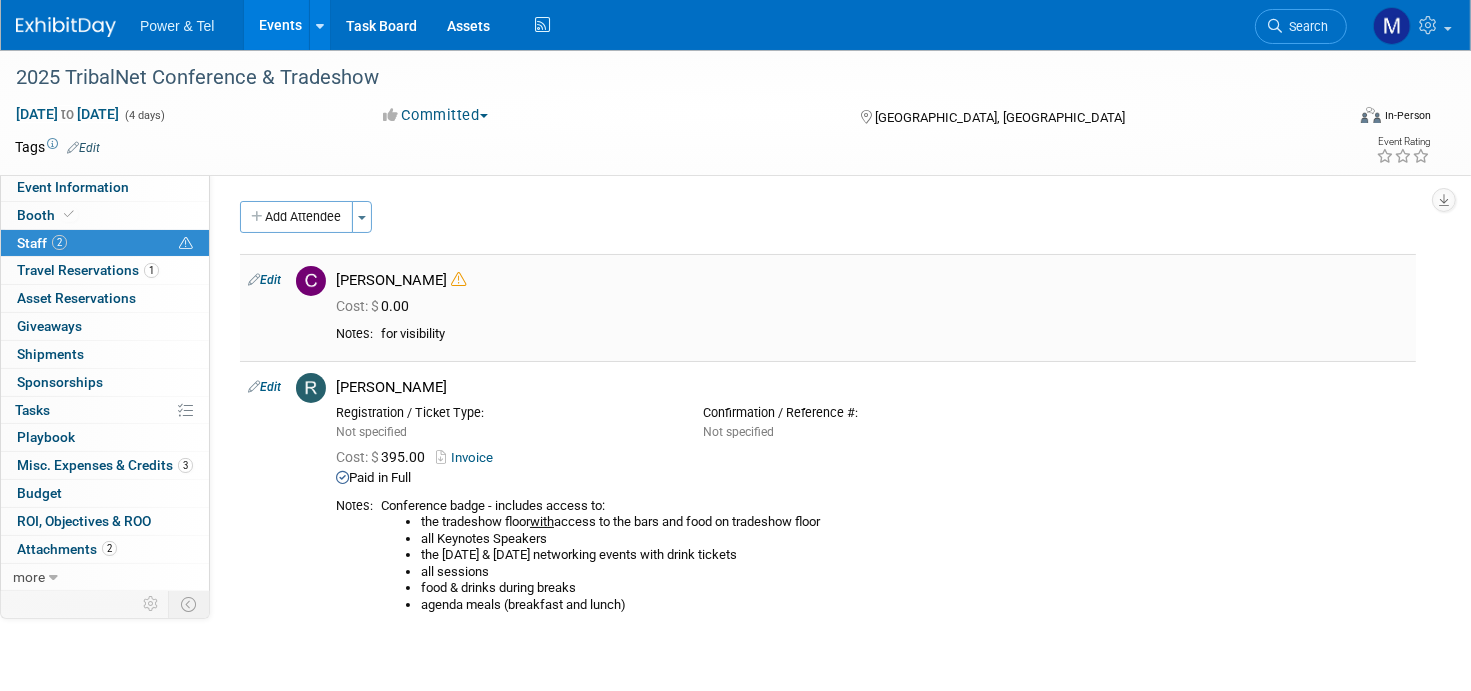 click on "Chad Smith" at bounding box center [872, 280] 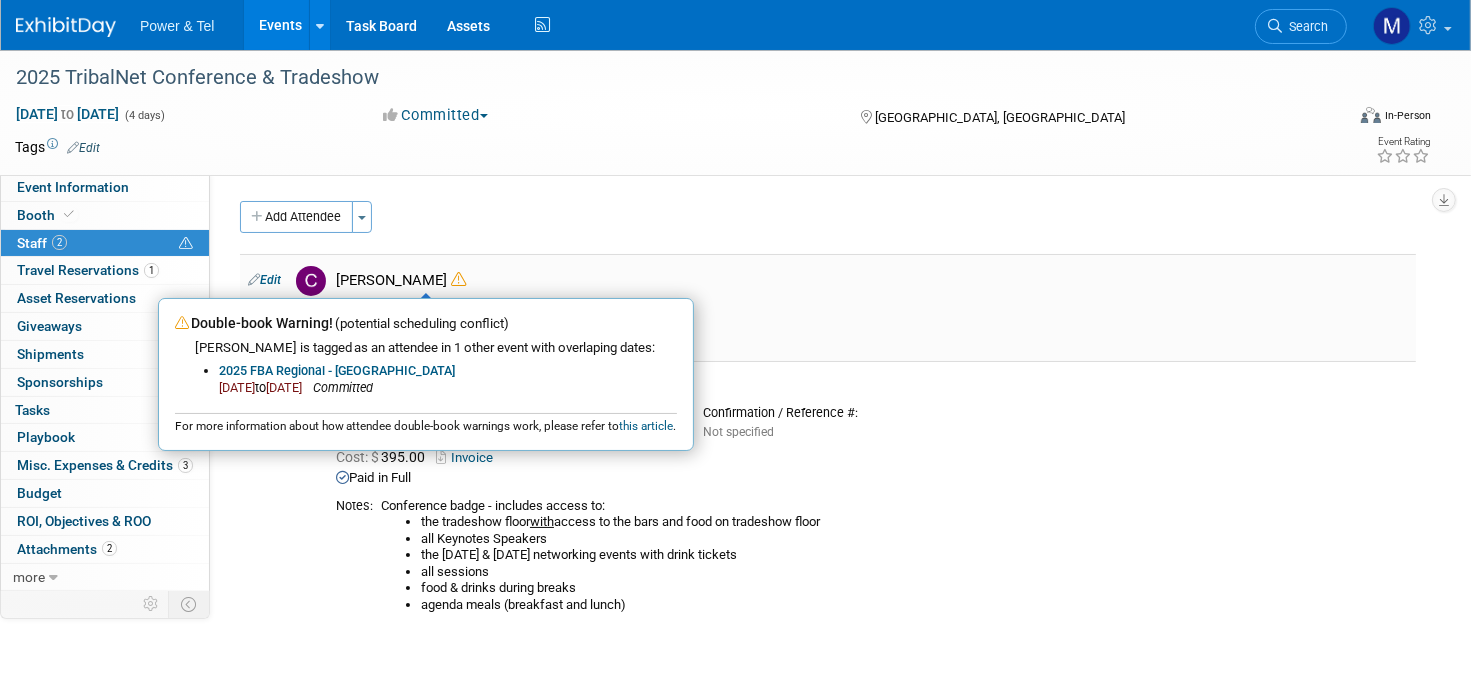 click on "Chad Smith
Double-book Warning!   (potential scheduling conflict) Chad is tagged as an attendee in 1 other event with overlaping dates: 2025 FBA Regional - Spokane Sep 16, 2025   to   Sep 16, 2025   Committed For more information about how attendee double-book warnings work, please refer to  this article ." at bounding box center (872, 278) 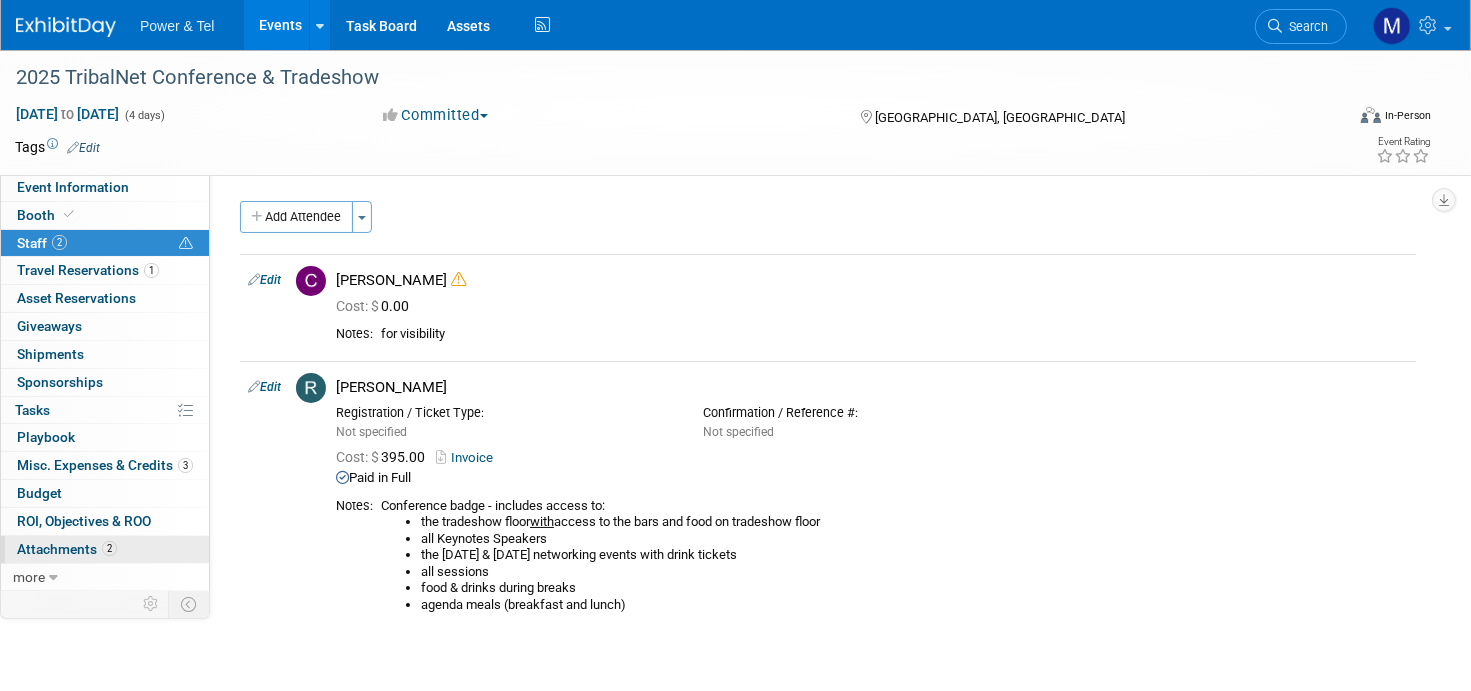 click on "2
Attachments 2" at bounding box center [105, 549] 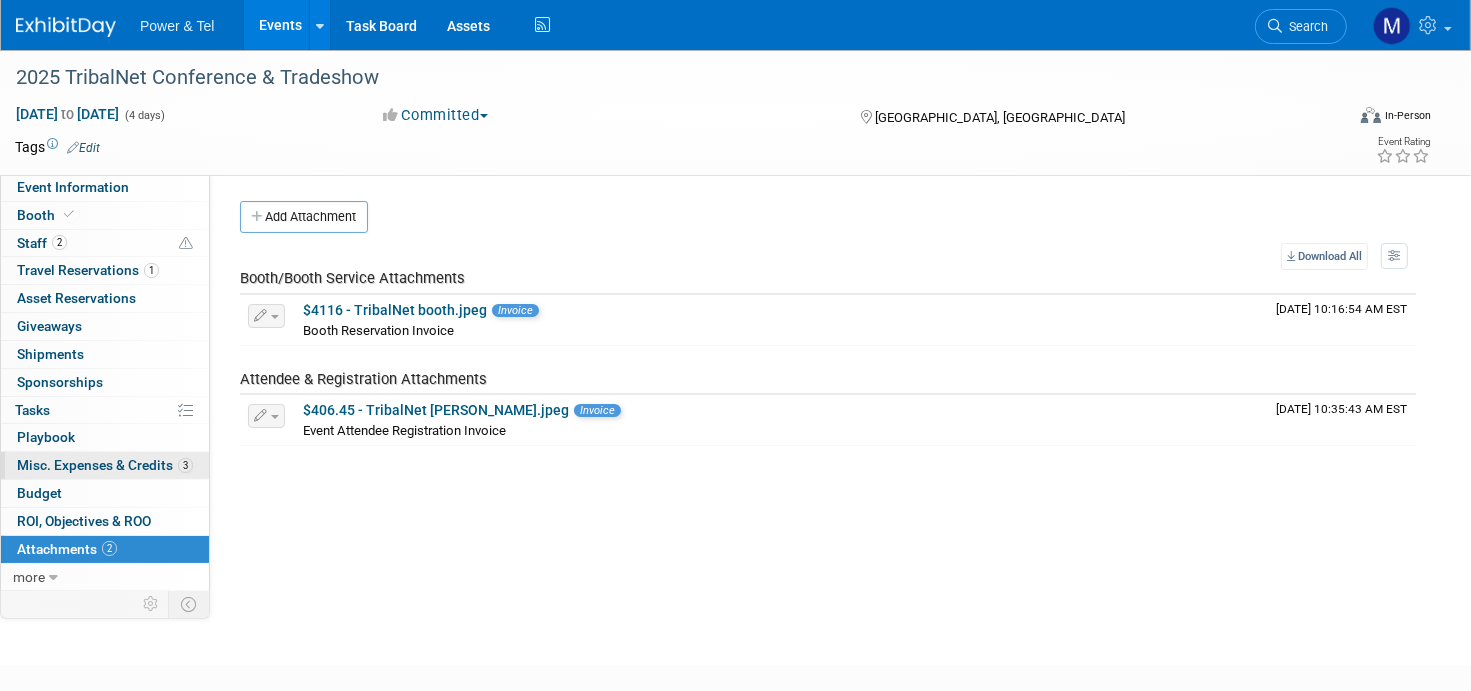 click on "3
Misc. Expenses & Credits 3" at bounding box center (105, 465) 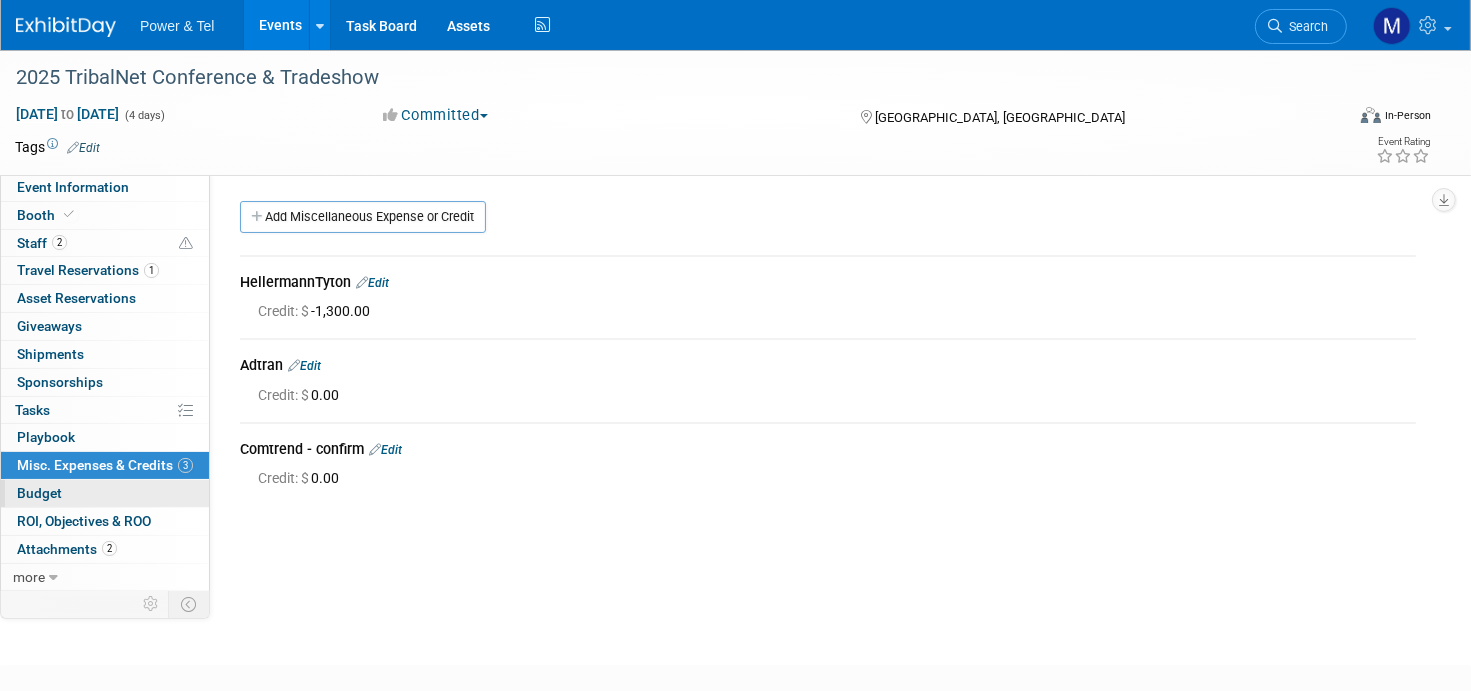 click on "Budget" at bounding box center [105, 493] 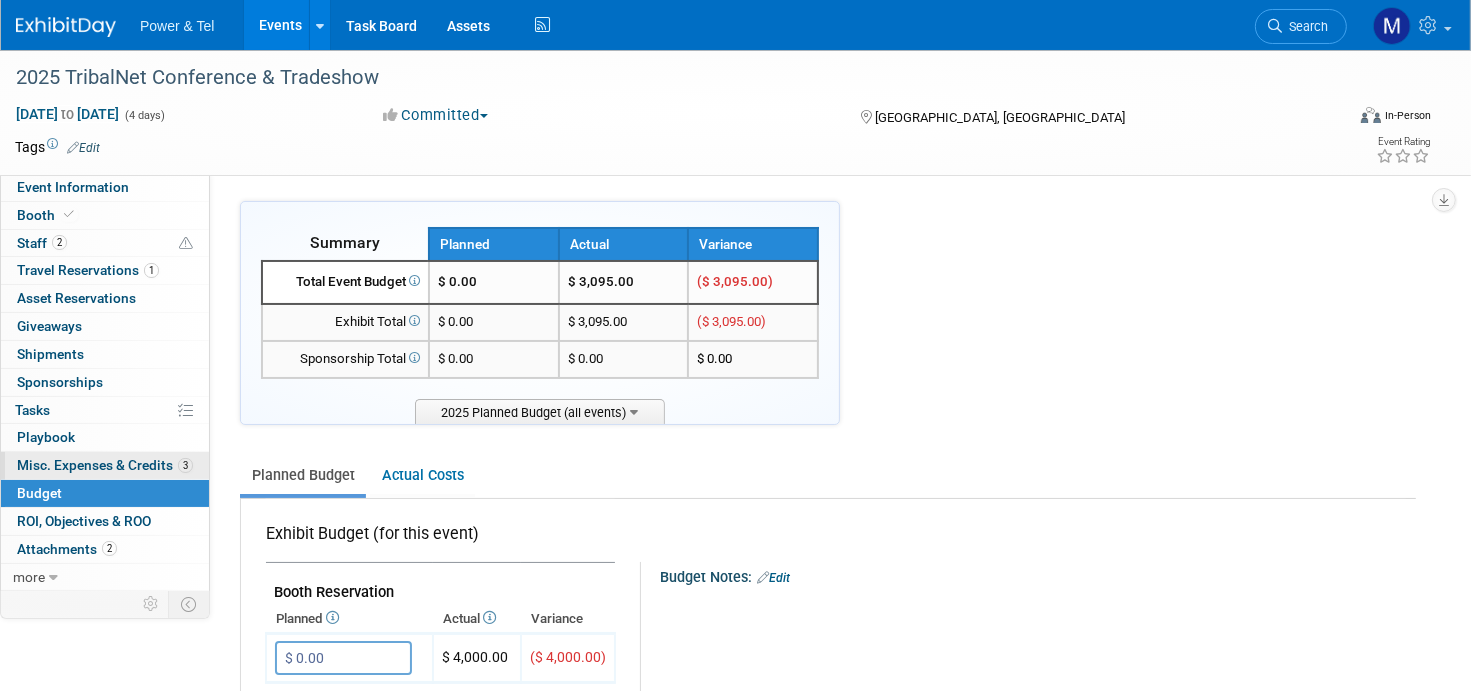 click on "Misc. Expenses & Credits 3" at bounding box center [105, 465] 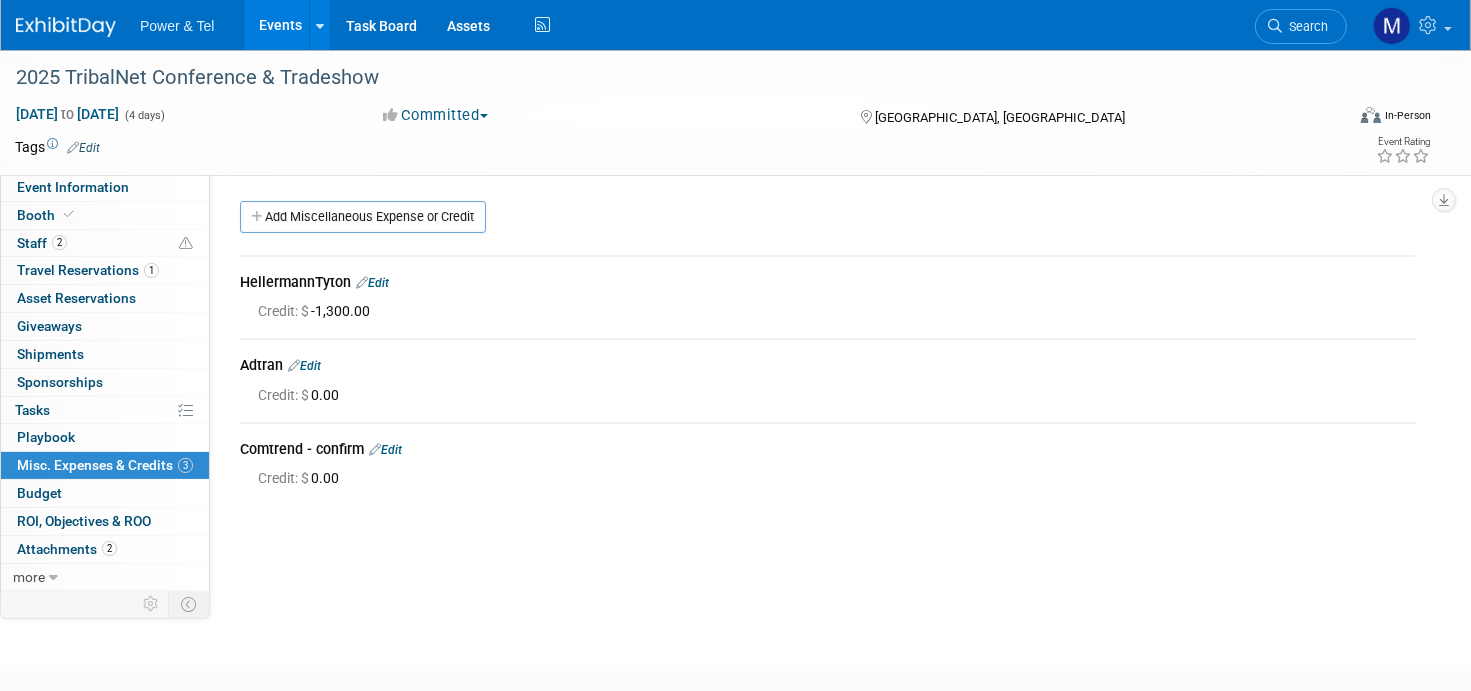 click on "Credit: $  0.00" at bounding box center [837, 478] 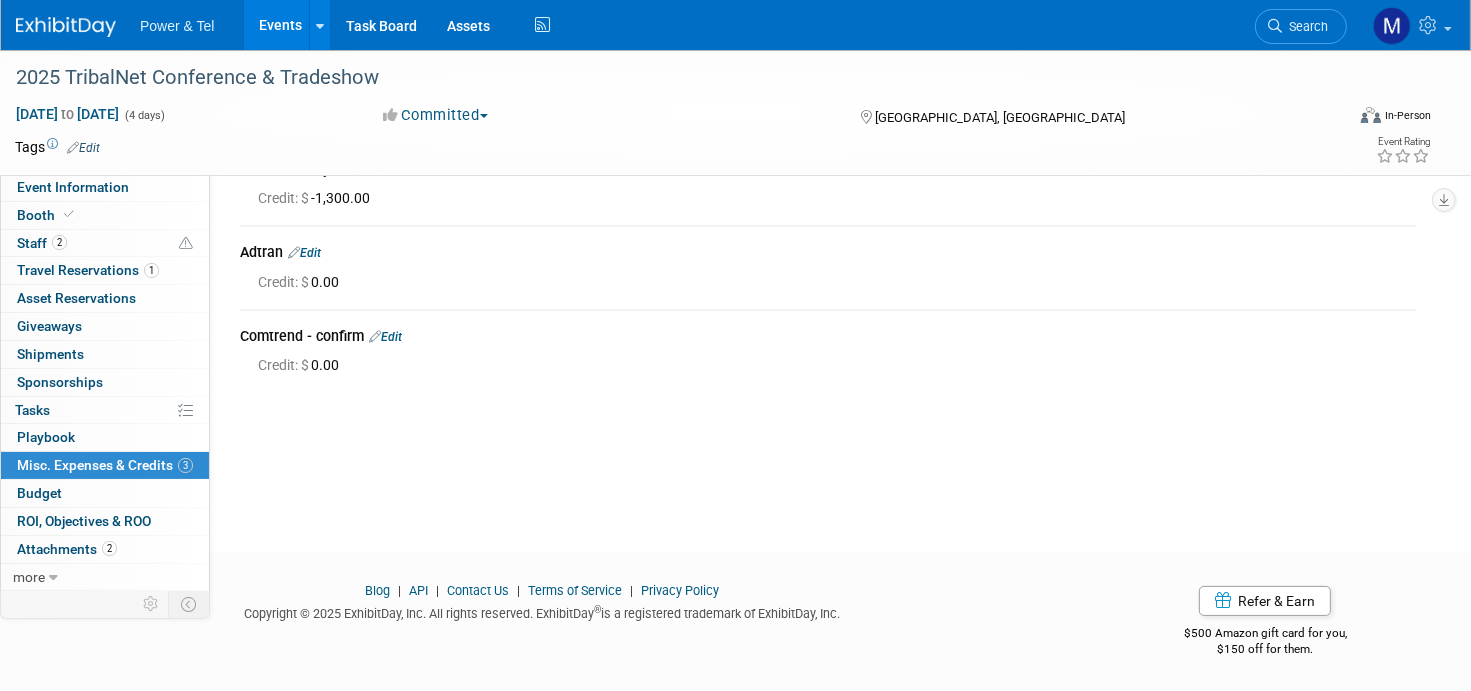 scroll, scrollTop: 0, scrollLeft: 0, axis: both 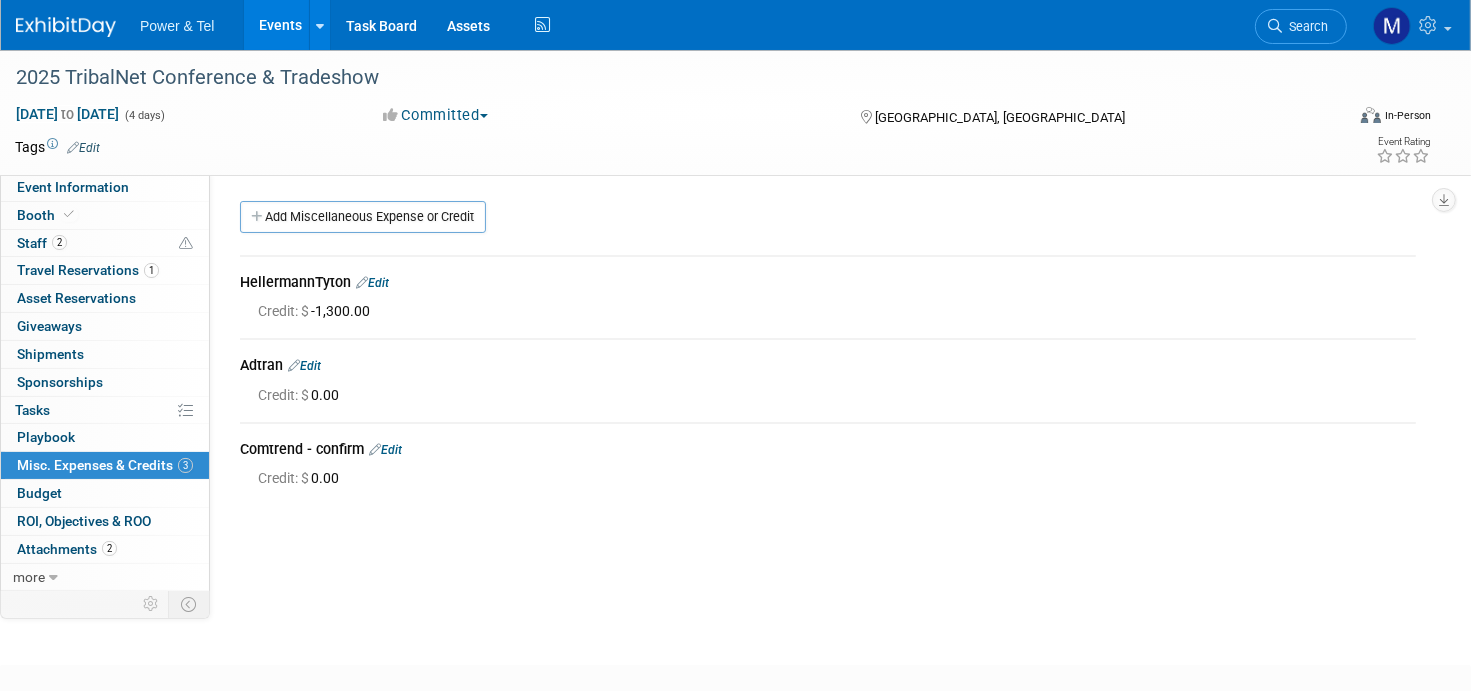 click on "Power & Tel
Events
Add Event
Bulk Upload Events
Shareable Event Boards
Recently Viewed Events:
2025 TribalNet Conference & Tradeshow
Reno, NV
Sep 15, 2025  to  Sep 18, 2025
2025 Mountain Connect
Denver, CO
Aug 4, 2025  to  Aug 6, 2025
2025 TCEI TX Expo
Belton, TX
Apr 1, 2025  to  Apr 3, 2025
Task Board
Assets
Activity Feed
My Account
My Profile & Preferences
Sync to External Calendar...
Team Workspace
Users and Permissions
Workspace Settings
Metrics & Analytics
Budgeting, ROI & ROO
Annual Budgets (all events)
Refer & Earn
Contact us
Sign out
Search
Recently Viewed Events:
In-Person
Reno, NV" at bounding box center (735, 345) 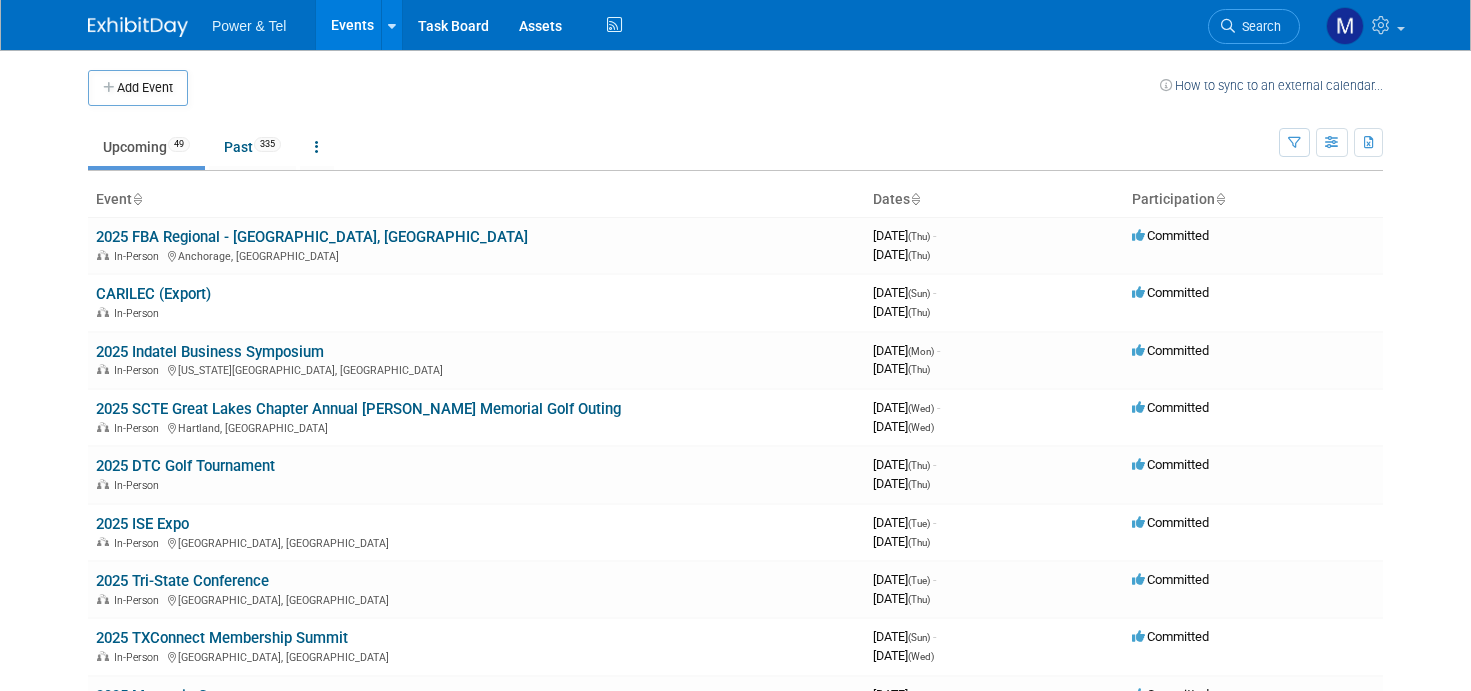 scroll, scrollTop: 0, scrollLeft: 0, axis: both 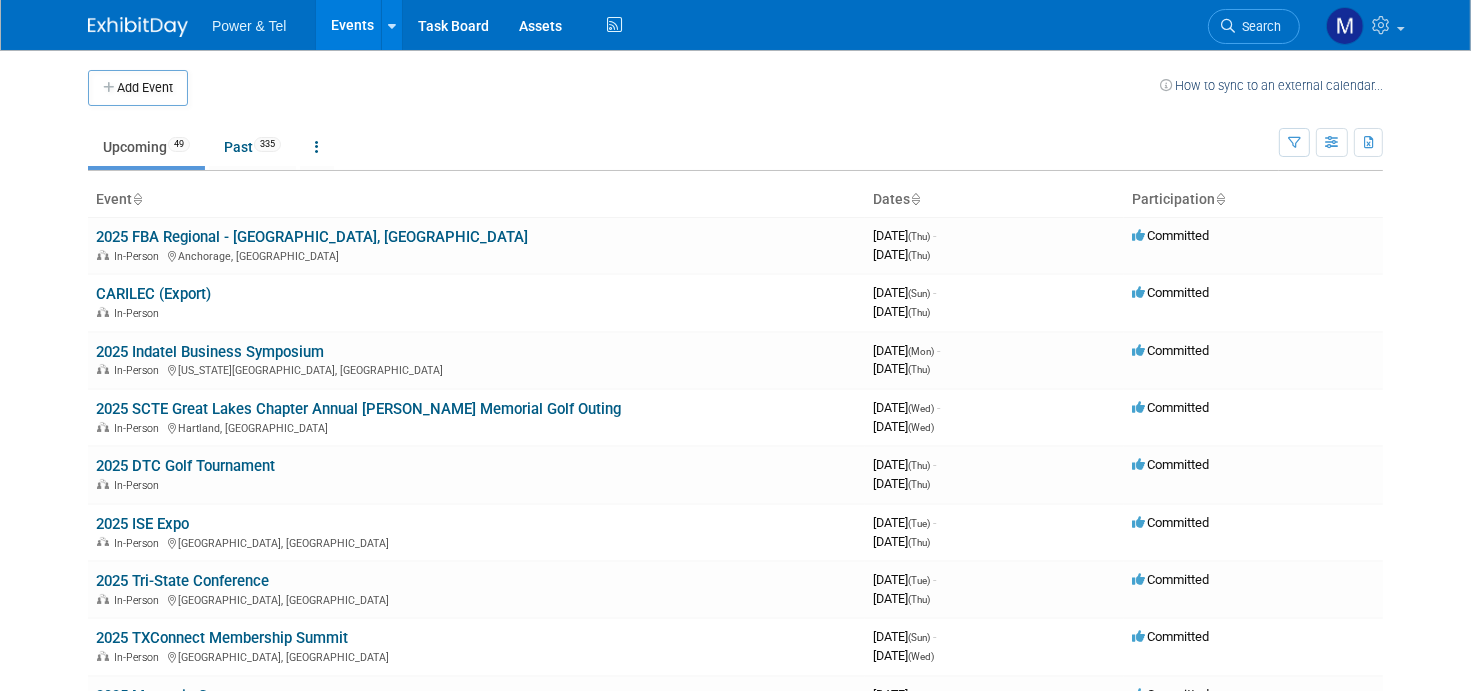 click on "Power & Tel" at bounding box center (249, 26) 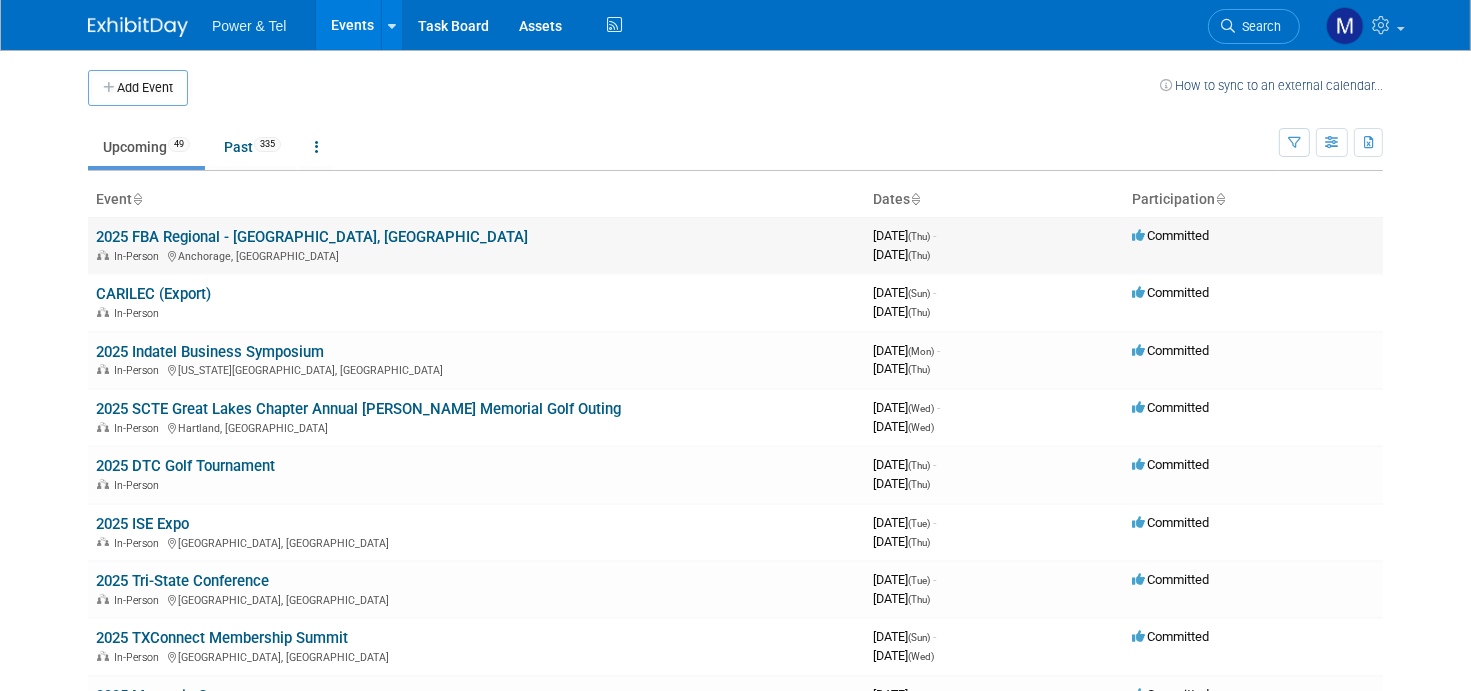 click on "2025 FBA Regional - [GEOGRAPHIC_DATA], [GEOGRAPHIC_DATA]" at bounding box center (312, 237) 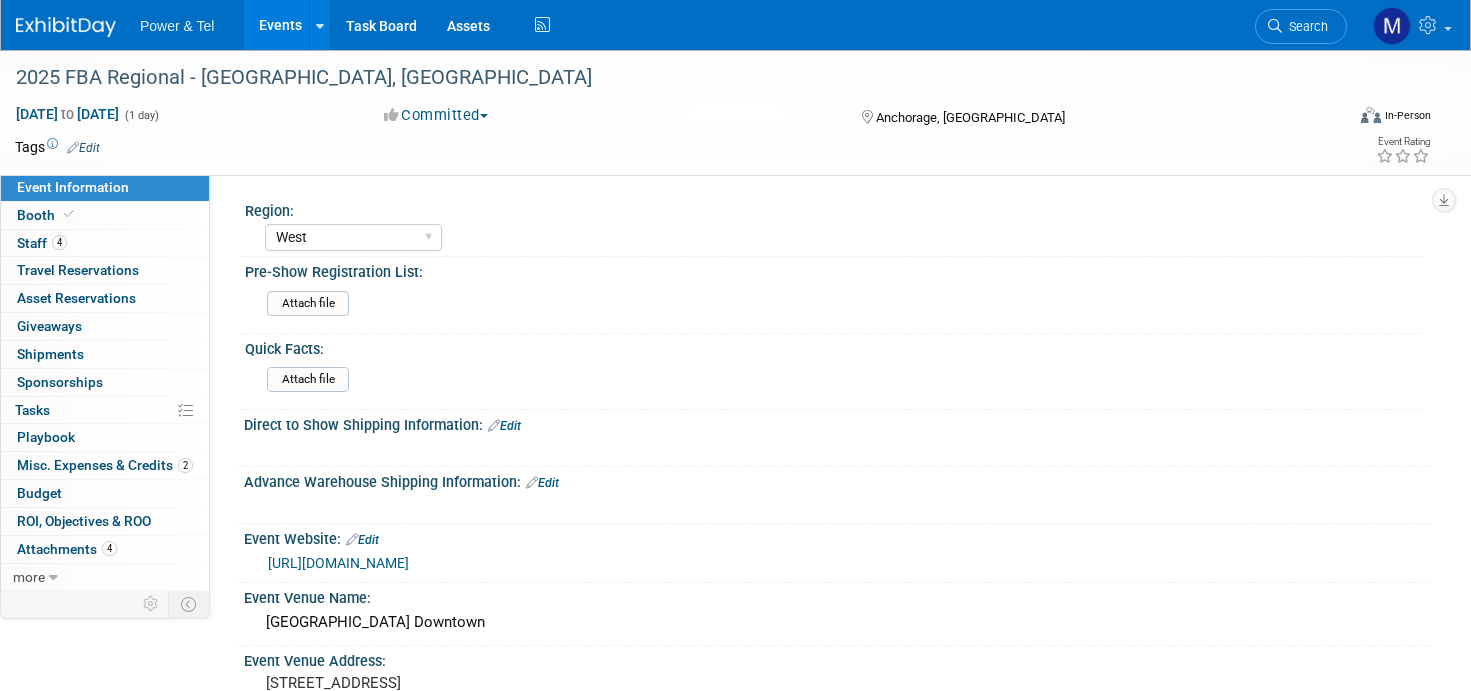 select on "West" 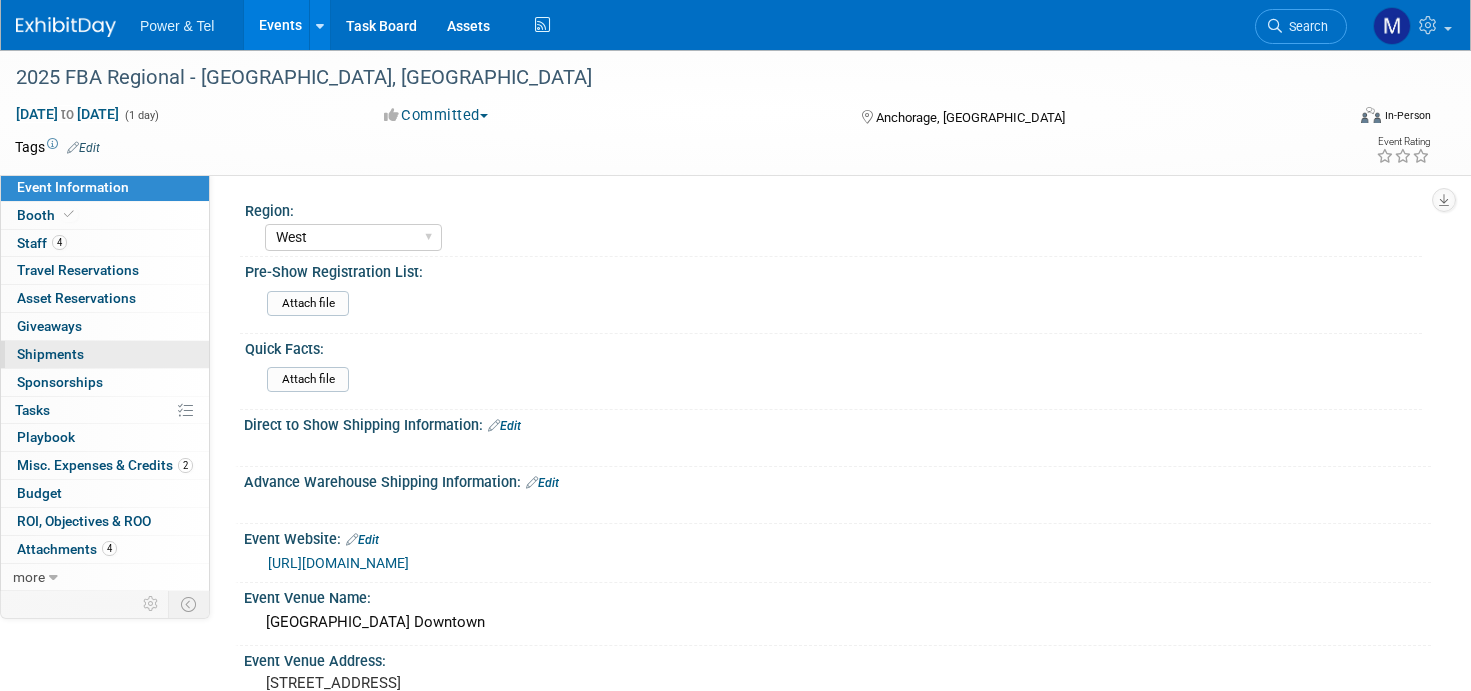 scroll, scrollTop: 0, scrollLeft: 0, axis: both 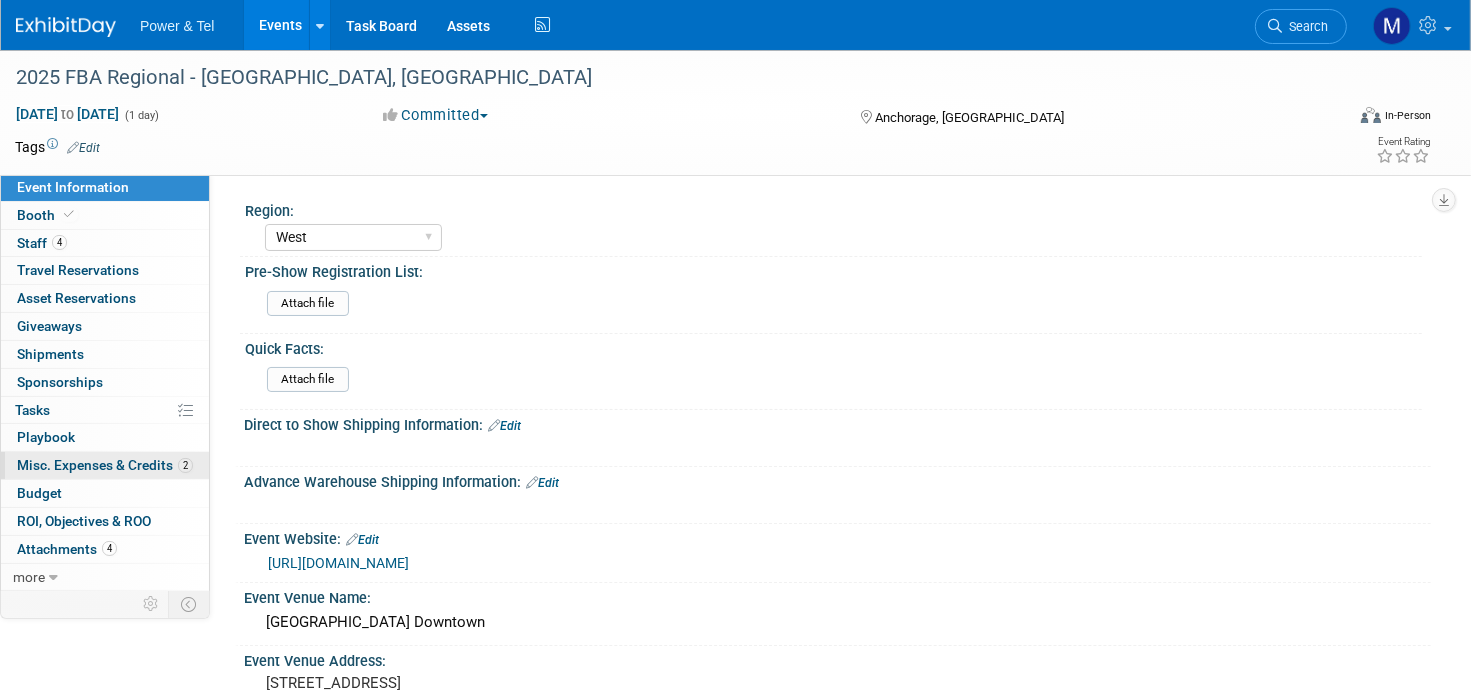click on "Misc. Expenses & Credits 2" at bounding box center (105, 465) 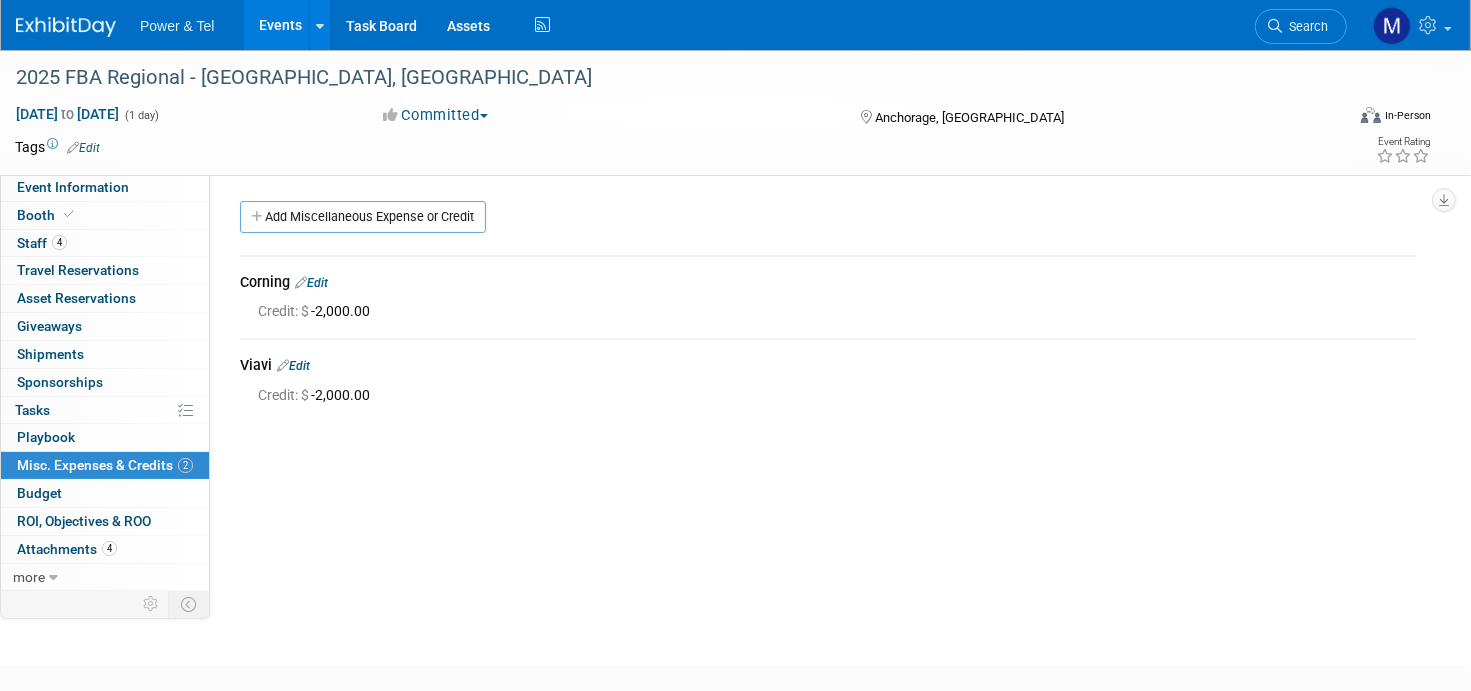 click on "Corning
Edit" at bounding box center (828, 284) 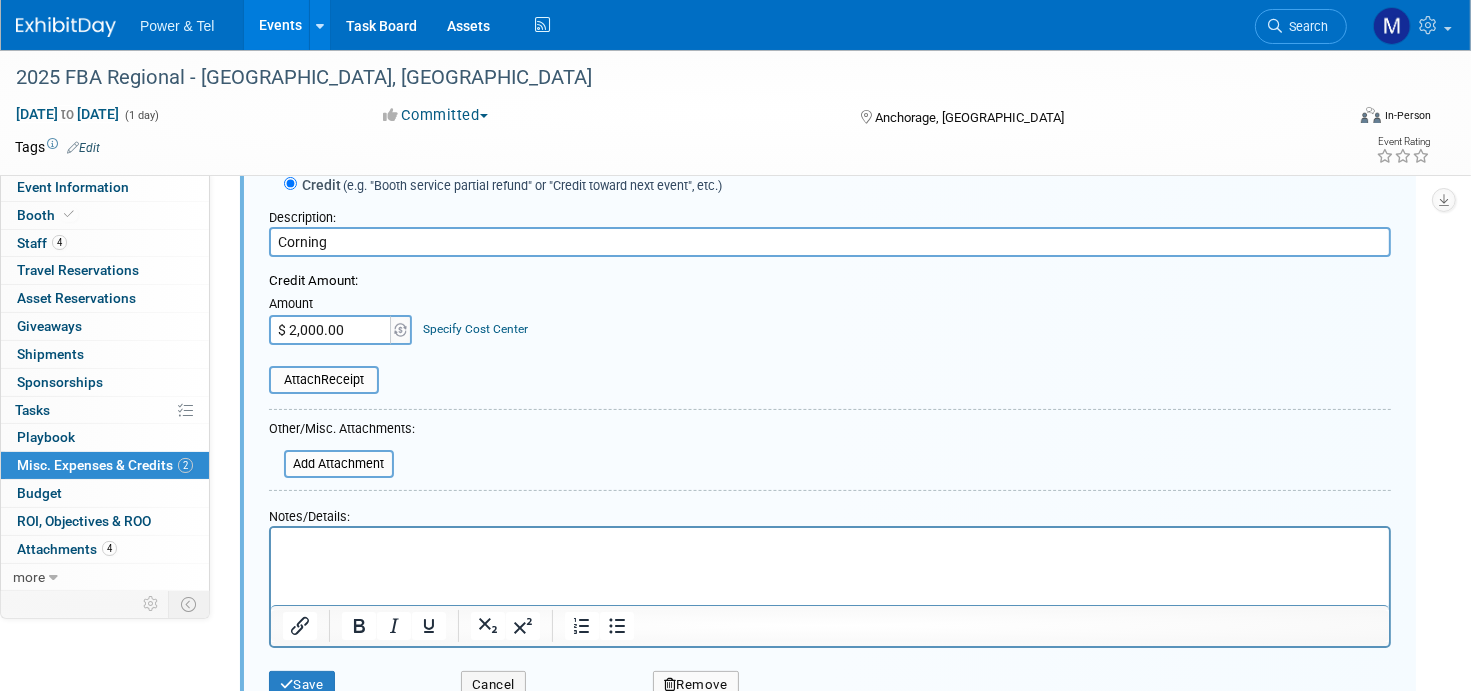 scroll, scrollTop: 329, scrollLeft: 0, axis: vertical 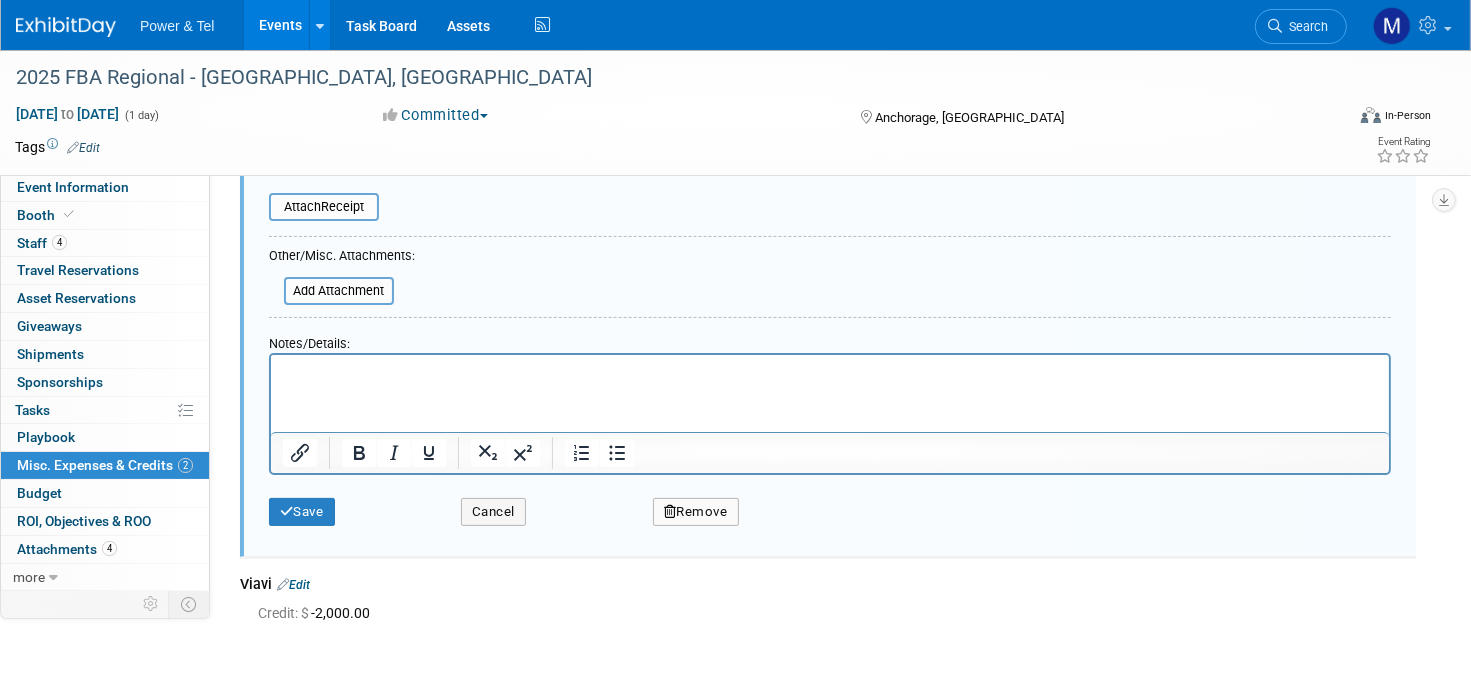 click on "Remove" at bounding box center (696, 512) 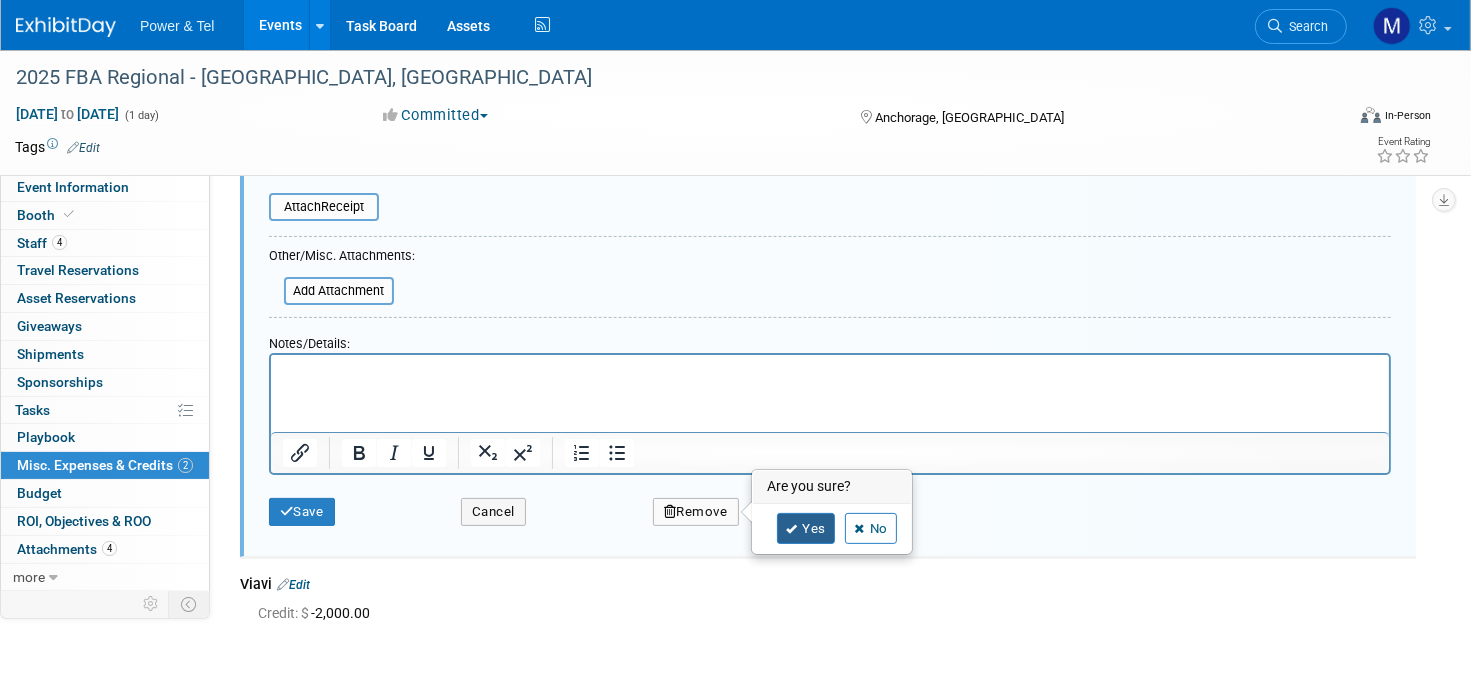 click on "Yes" at bounding box center (806, 529) 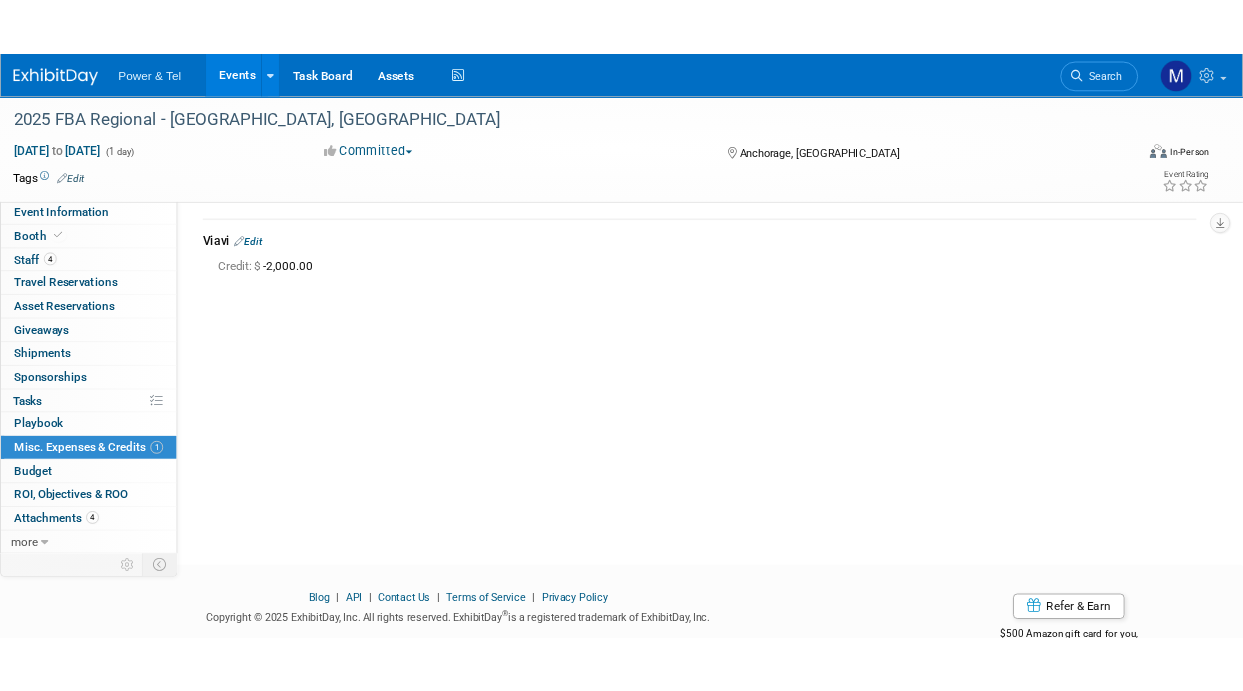 scroll, scrollTop: 13, scrollLeft: 0, axis: vertical 